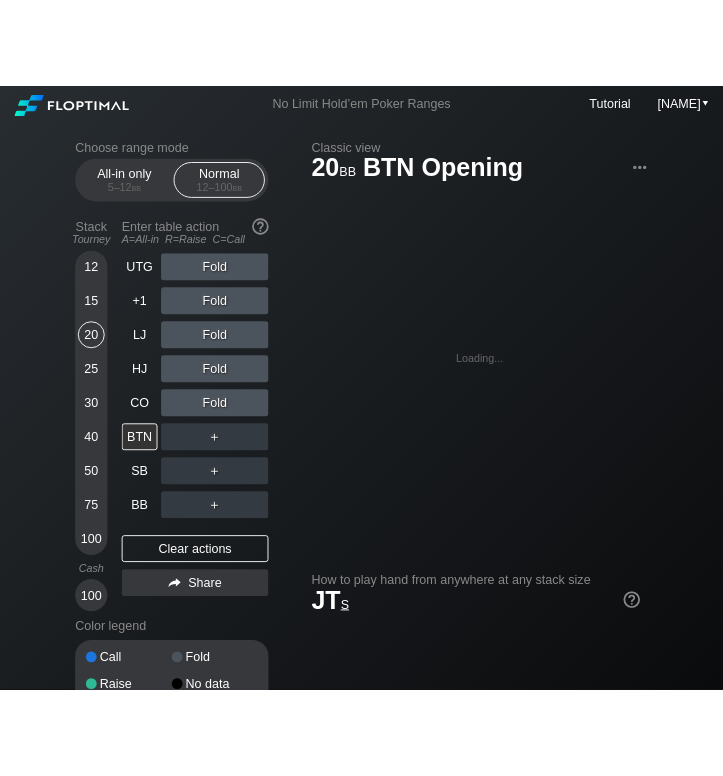 scroll, scrollTop: 0, scrollLeft: 0, axis: both 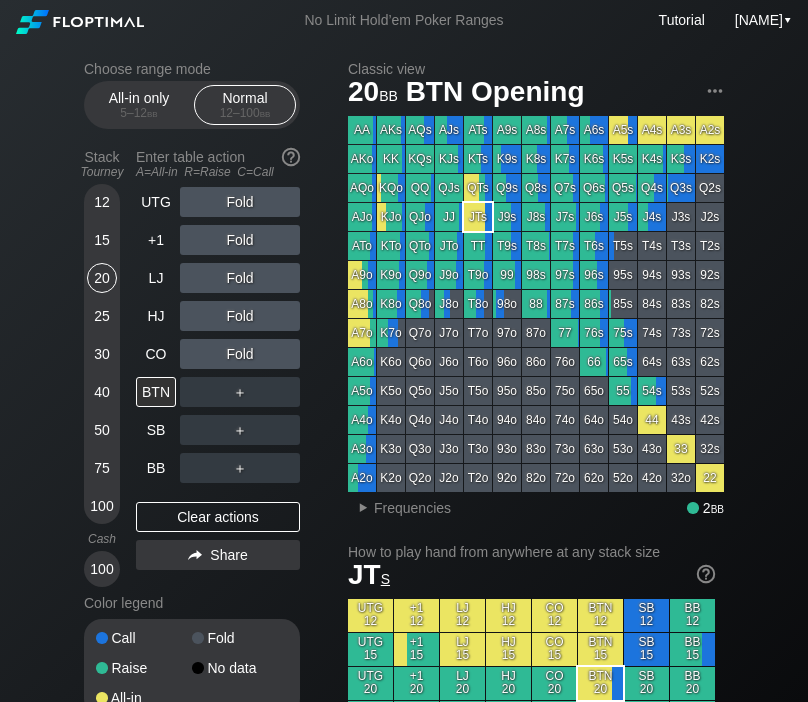 click on "All-in only 5 – 12 bb Normal 12 – 100 bb" at bounding box center (192, 105) 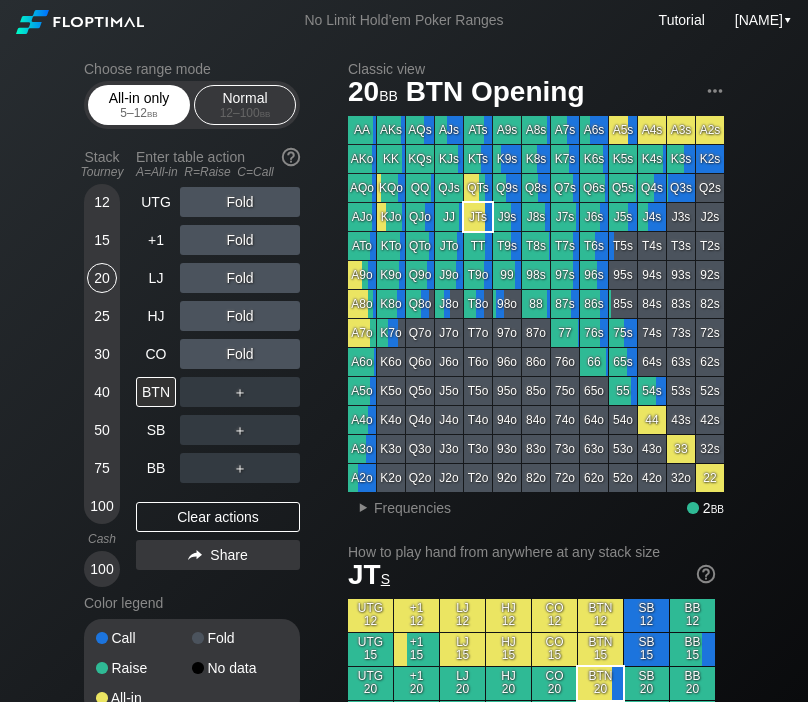 click on "5 – 12 bb" at bounding box center [139, 113] 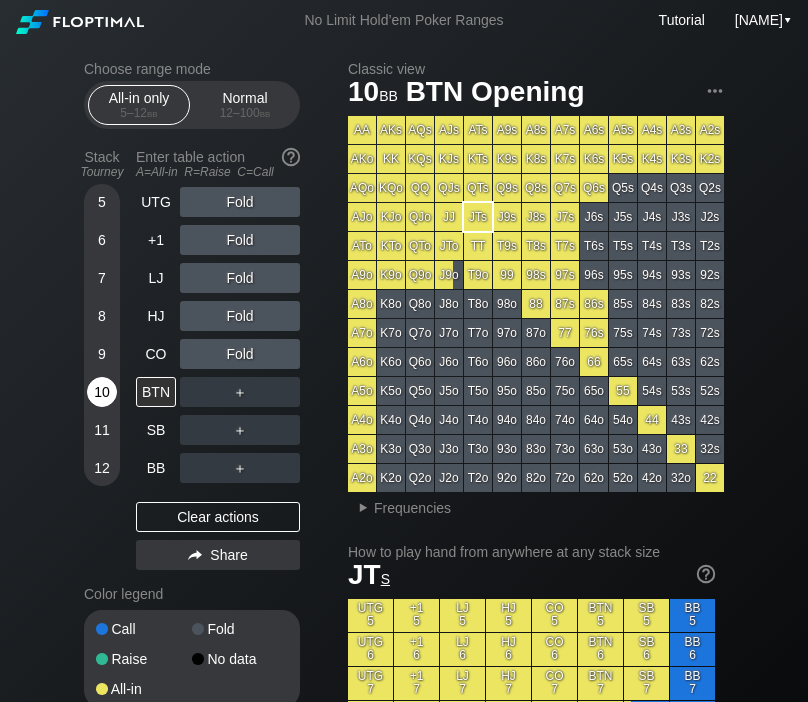 click on "10" at bounding box center (102, 392) 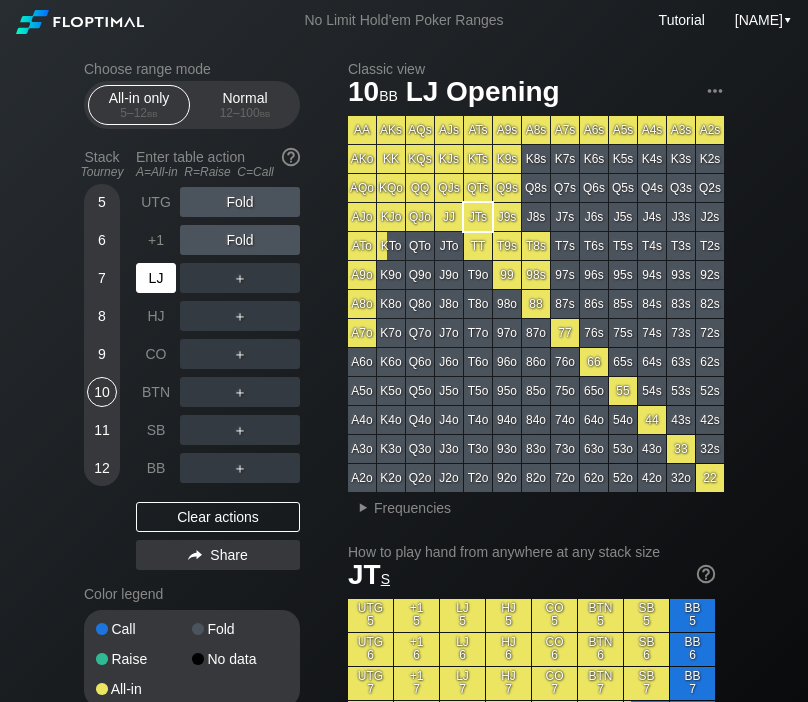 click on "LJ" at bounding box center [156, 278] 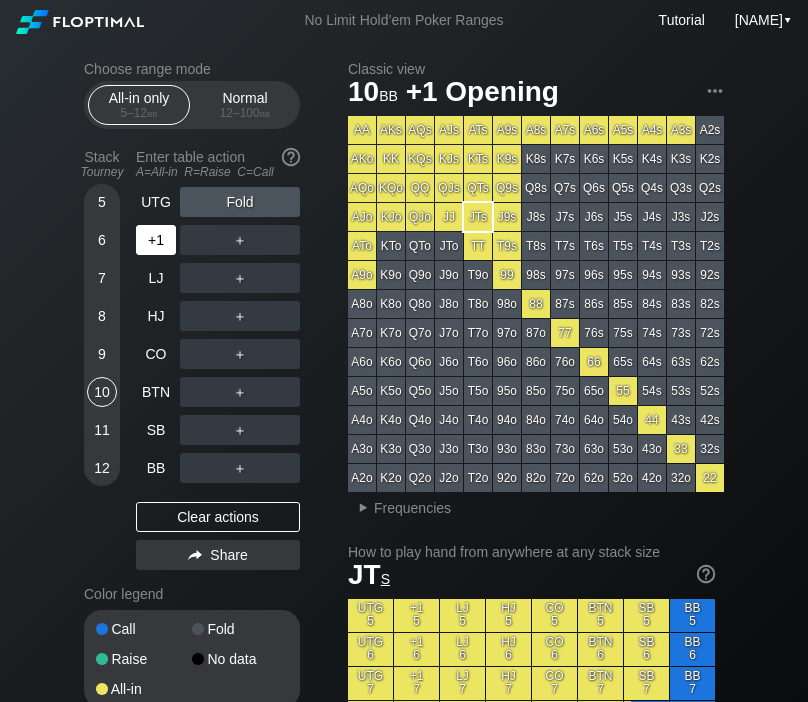 click on "+1" at bounding box center (156, 240) 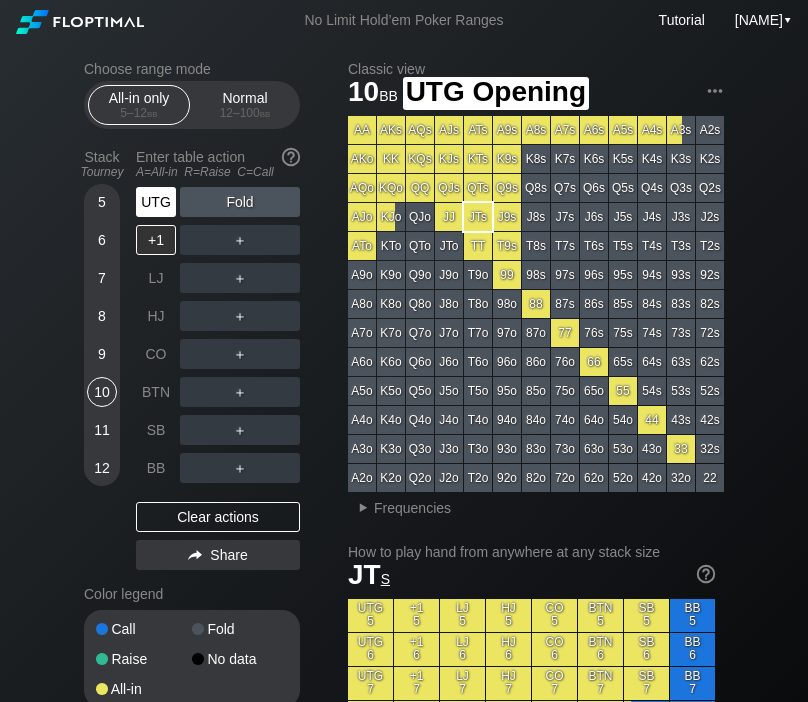 click on "UTG" at bounding box center (156, 202) 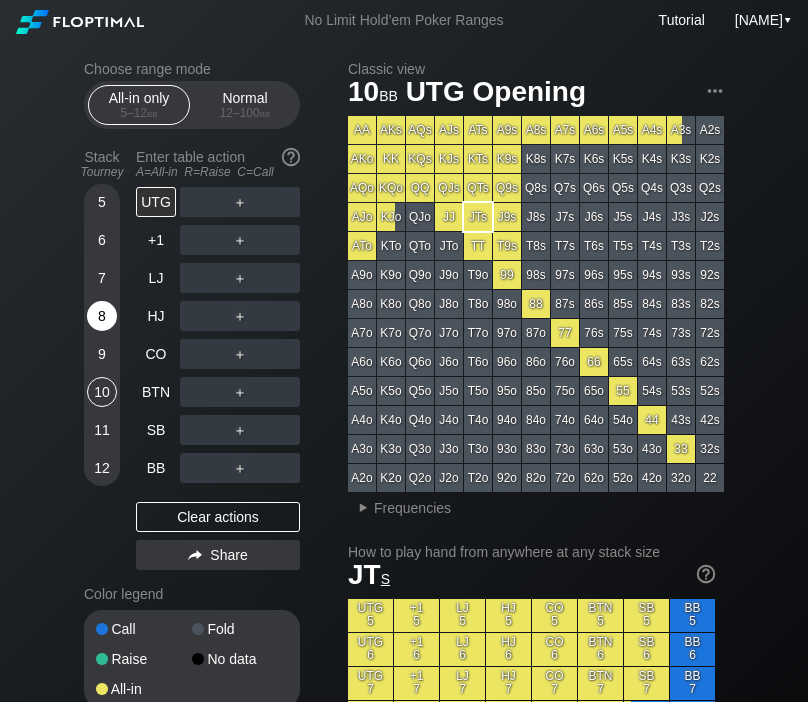 click on "8" at bounding box center [102, 316] 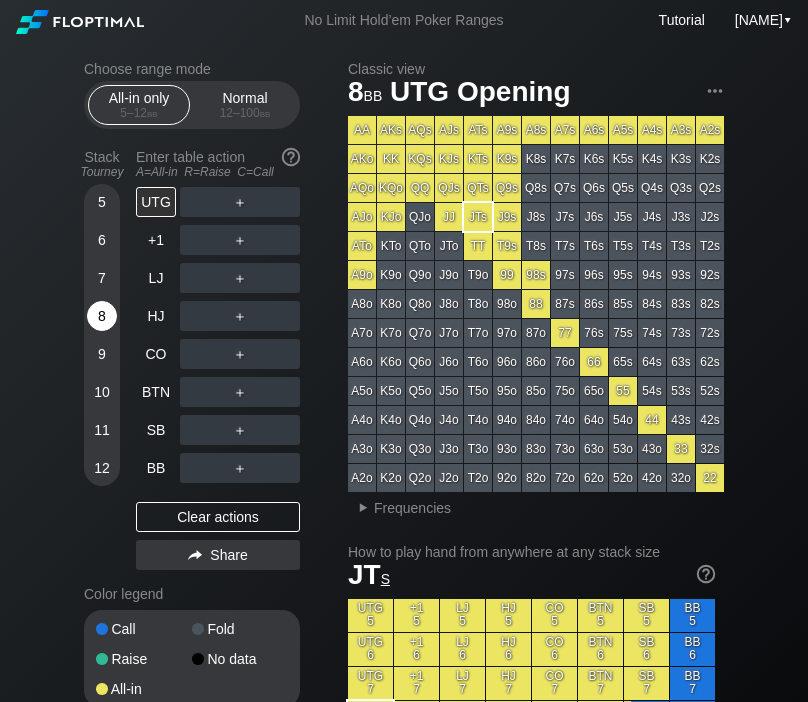 click on "8" at bounding box center (102, 316) 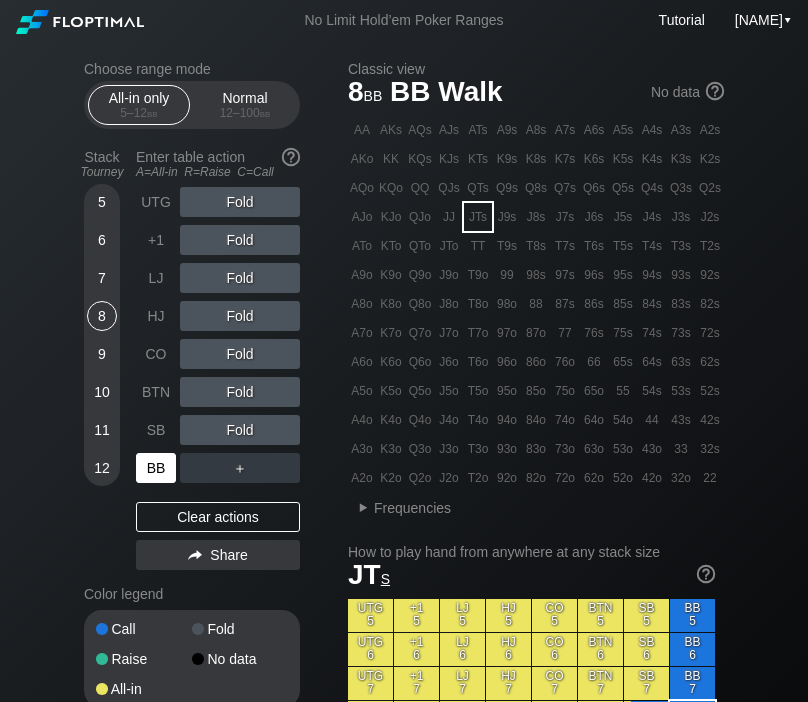 click on "BB" at bounding box center (156, 468) 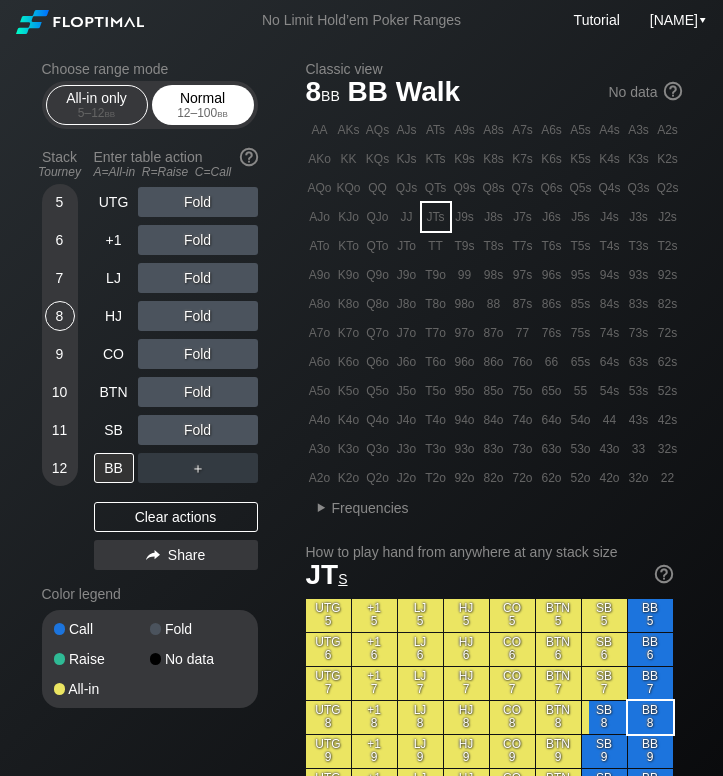 click on "Normal 12 – 100 bb" at bounding box center [203, 105] 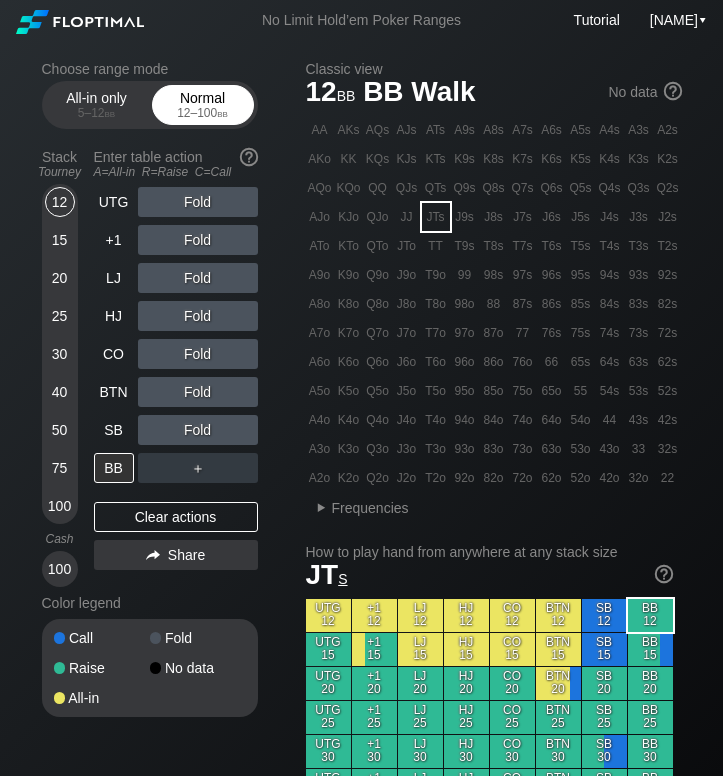click on "Normal 12 – 100 bb" at bounding box center (203, 105) 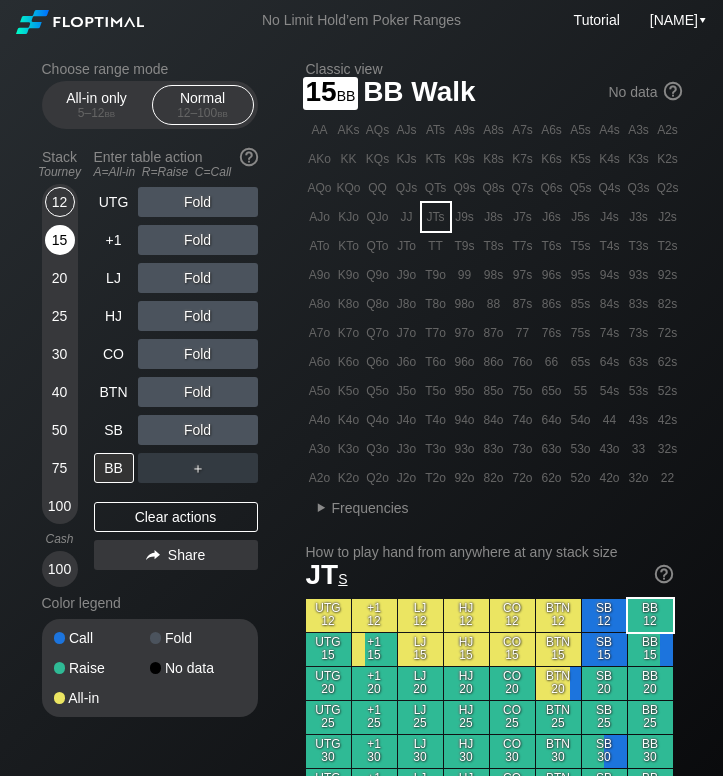 click on "15" at bounding box center (60, 240) 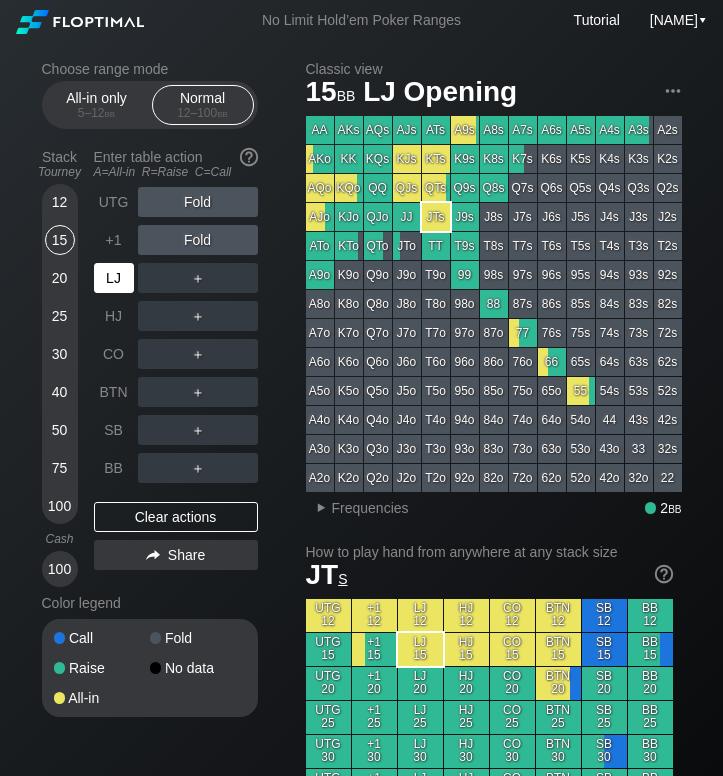 click on "LJ" at bounding box center [114, 278] 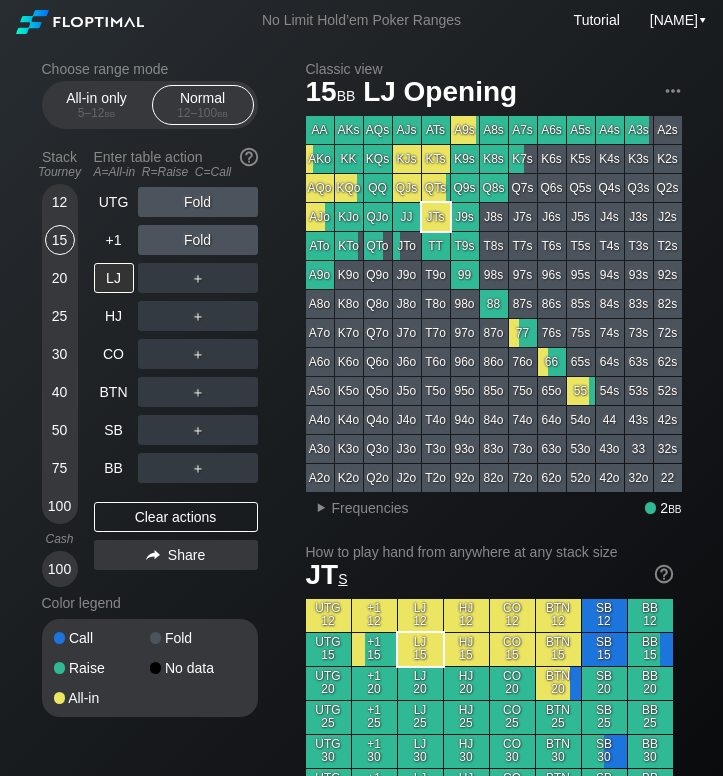 click on "15" at bounding box center (60, 240) 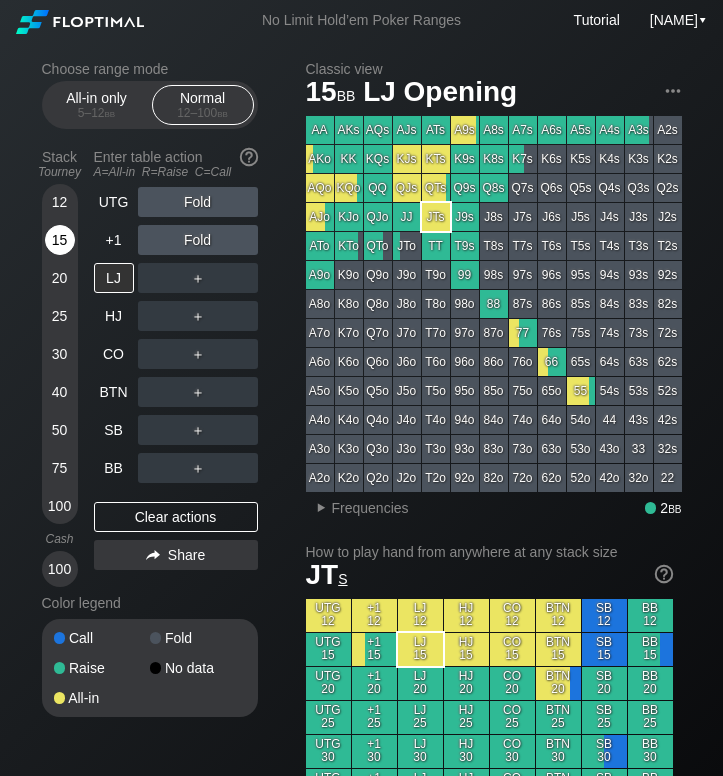 click on "15" at bounding box center [60, 240] 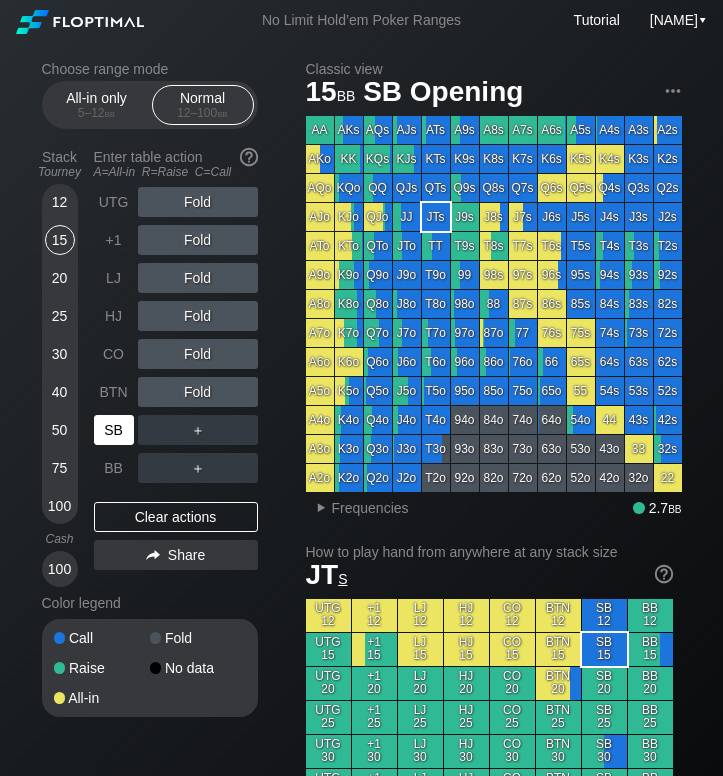 click on "SB" at bounding box center (114, 430) 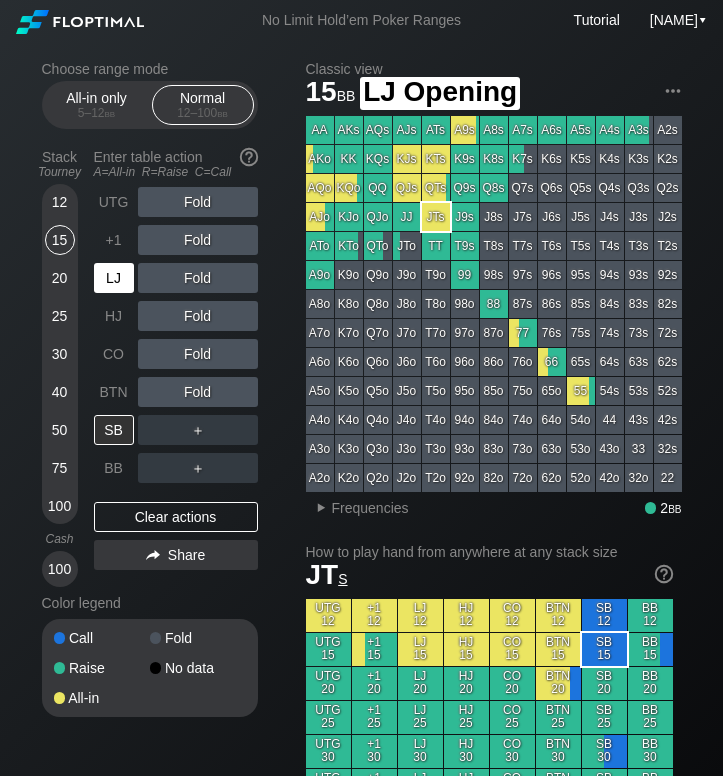click on "LJ" at bounding box center (114, 278) 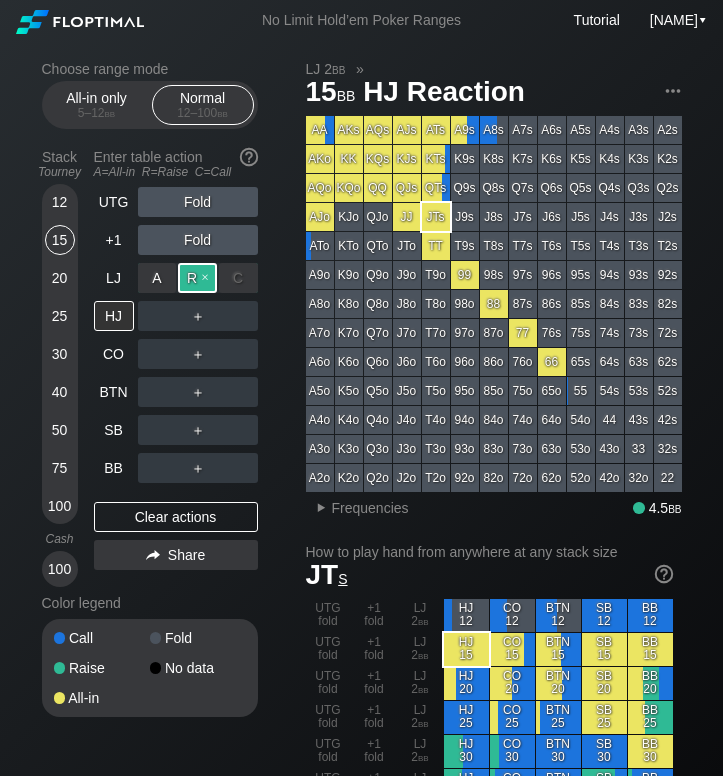 click on "R ✕" at bounding box center [197, 278] 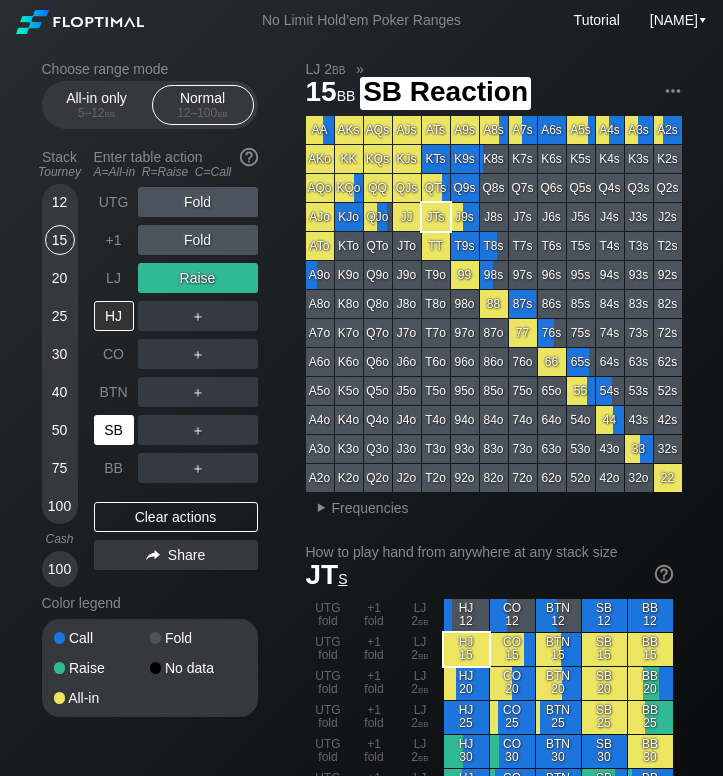 click on "SB" at bounding box center [114, 430] 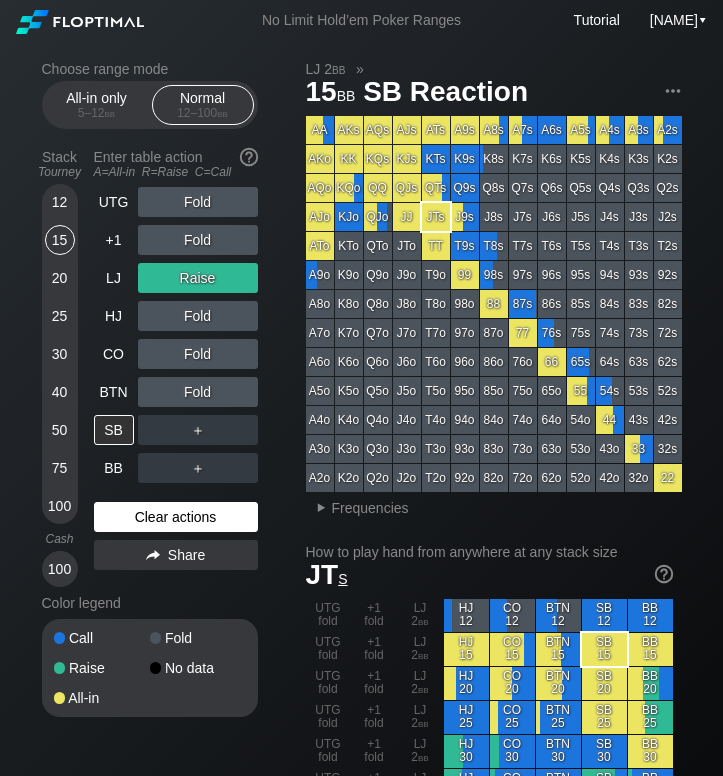 click on "Clear actions" at bounding box center [176, 517] 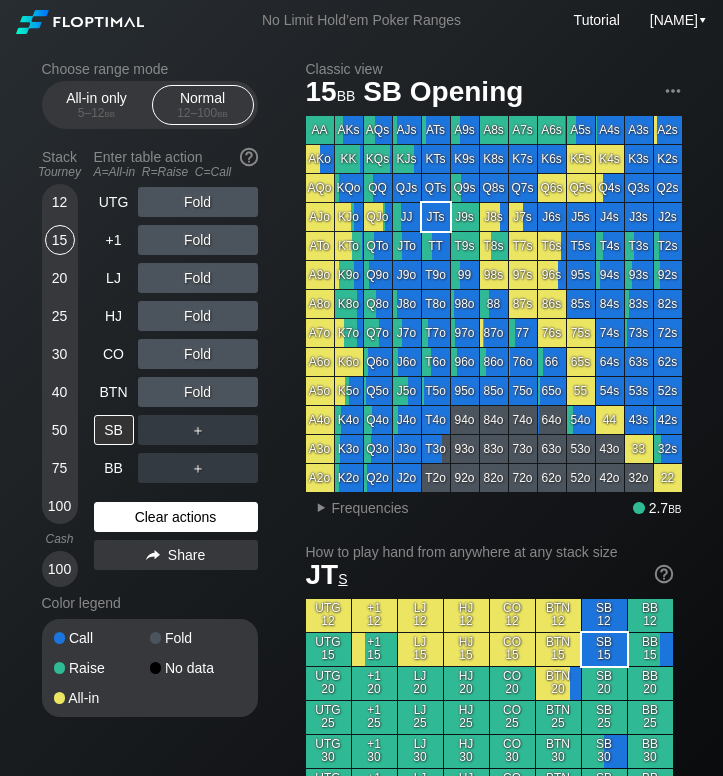 click on "Clear actions" at bounding box center (176, 517) 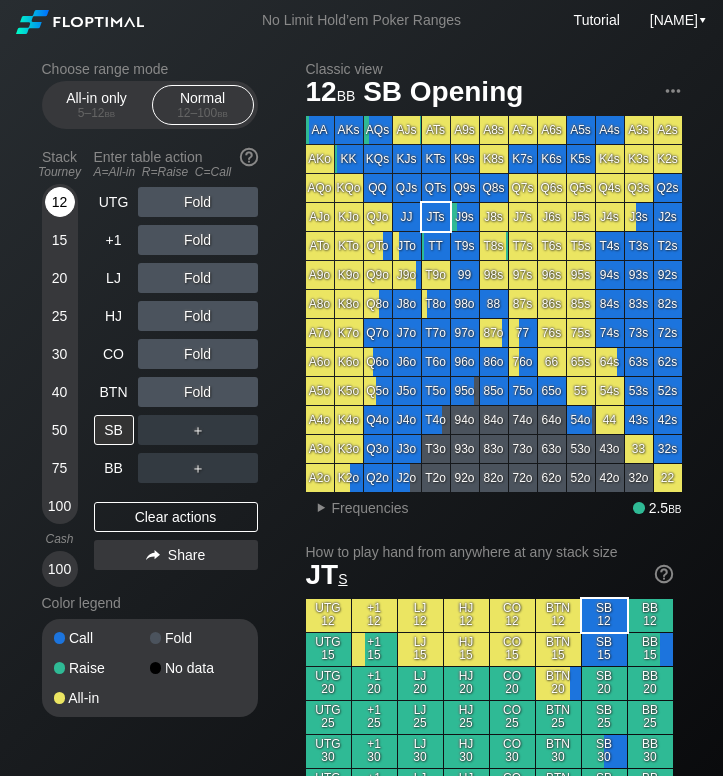 click on "12" at bounding box center (60, 202) 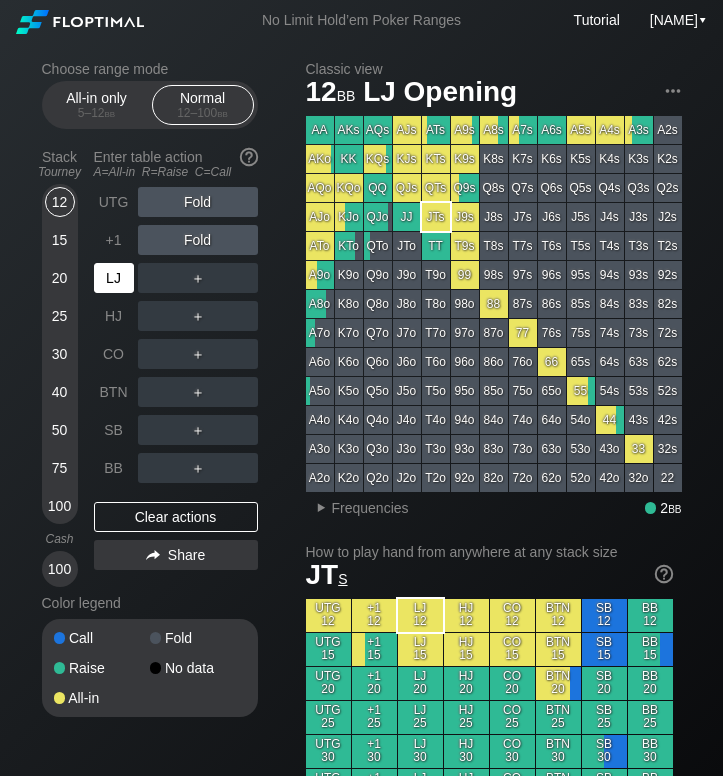 click on "LJ" at bounding box center [114, 278] 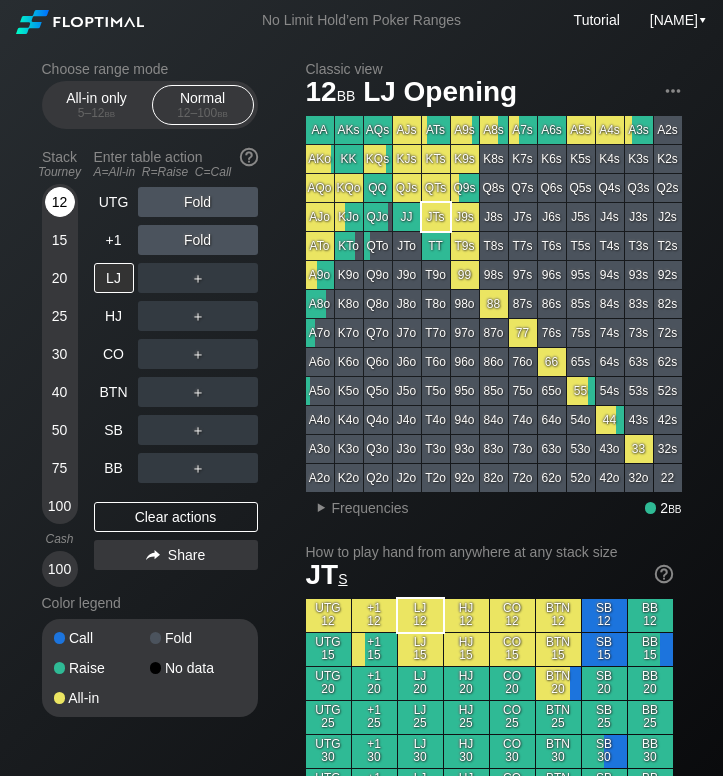click on "12" at bounding box center (60, 202) 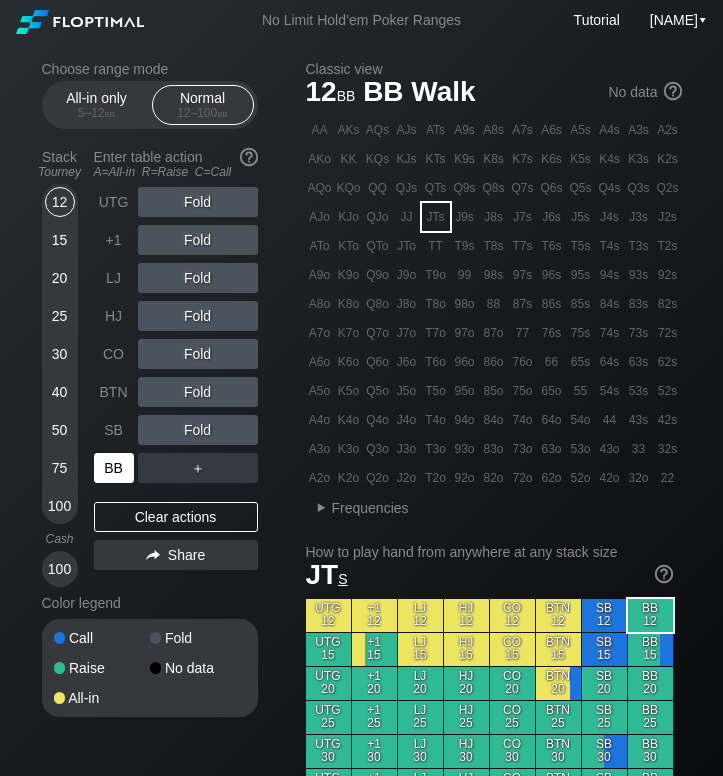 click on "BB" at bounding box center [114, 468] 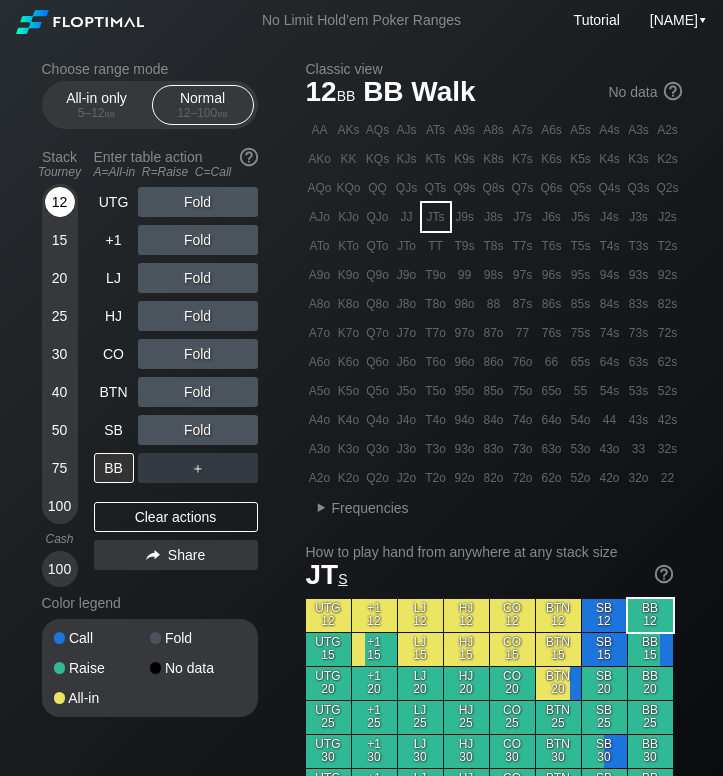 click on "12" at bounding box center [60, 202] 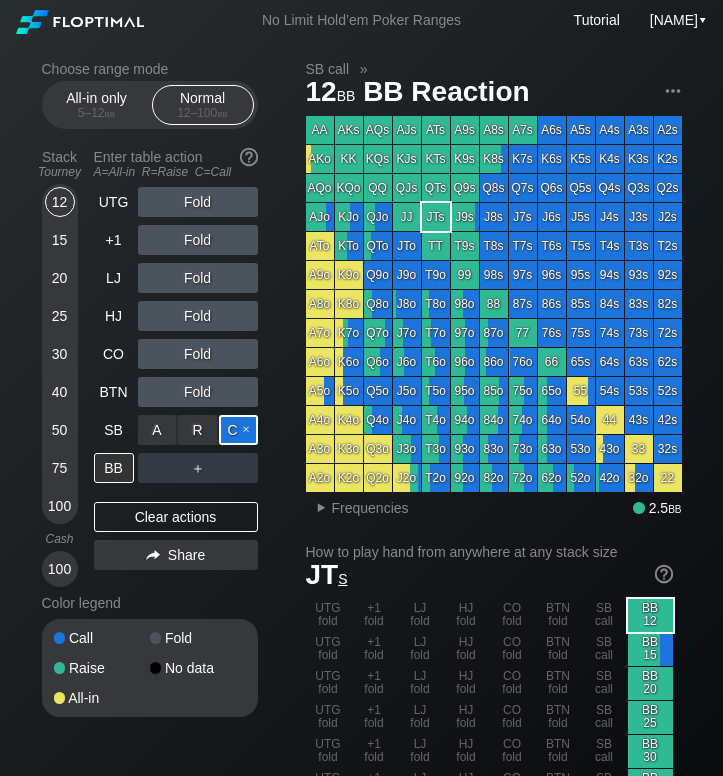 click on "C ✕" at bounding box center [238, 430] 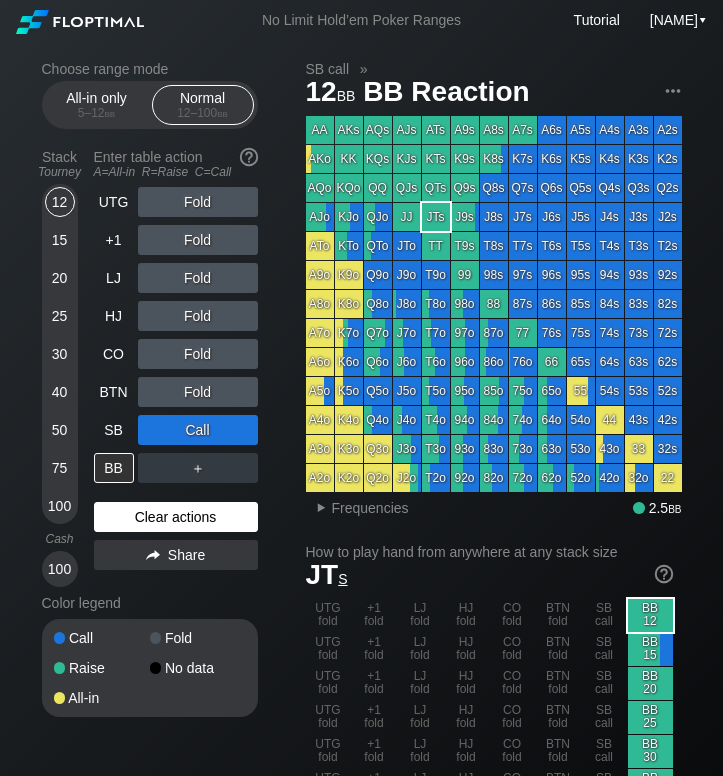 click on "Clear actions" at bounding box center (176, 517) 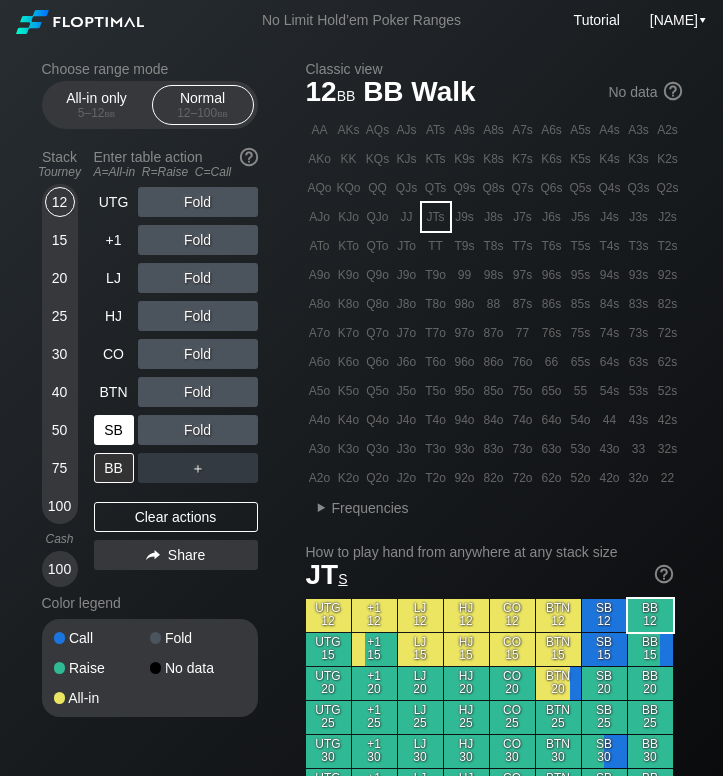 click on "SB" at bounding box center [114, 430] 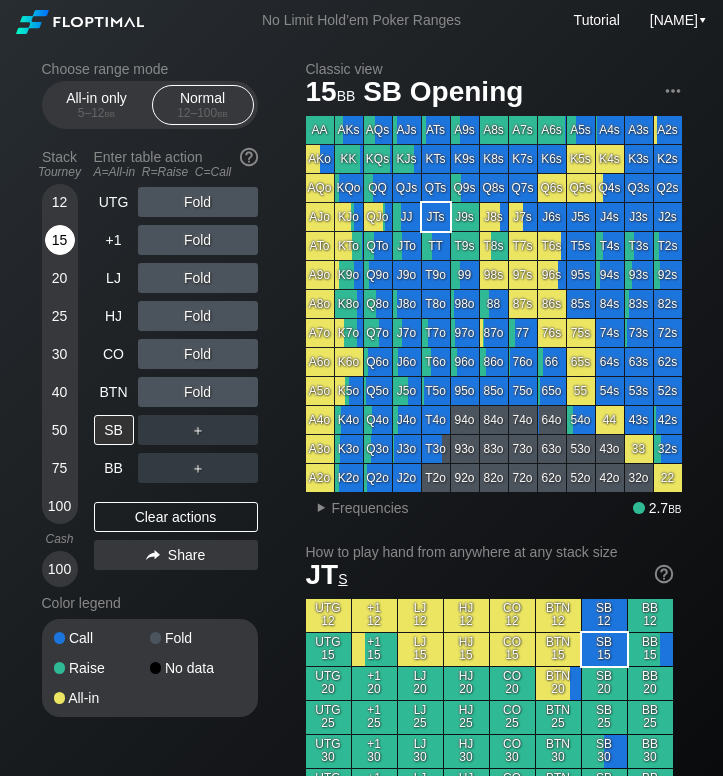 click on "15" at bounding box center (60, 240) 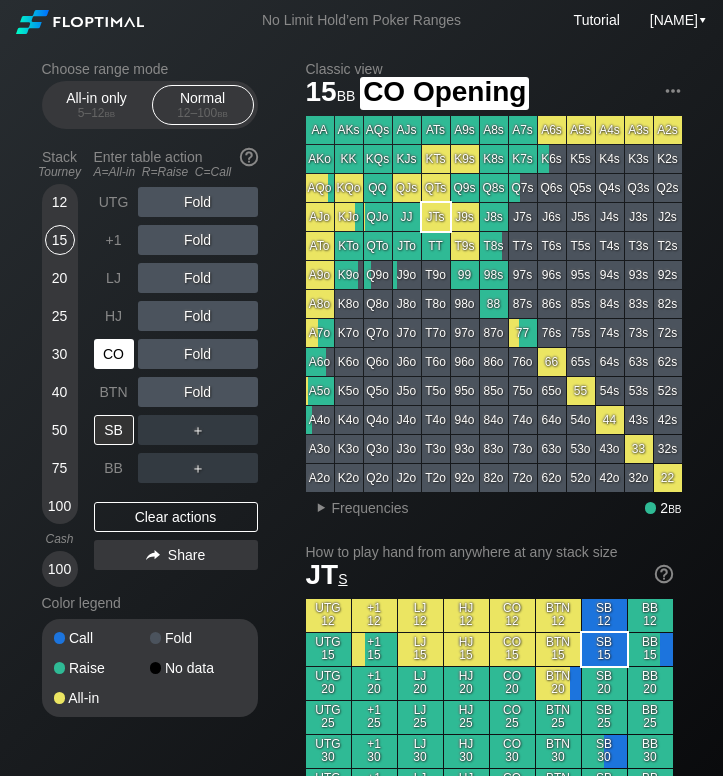 click on "CO" at bounding box center [114, 354] 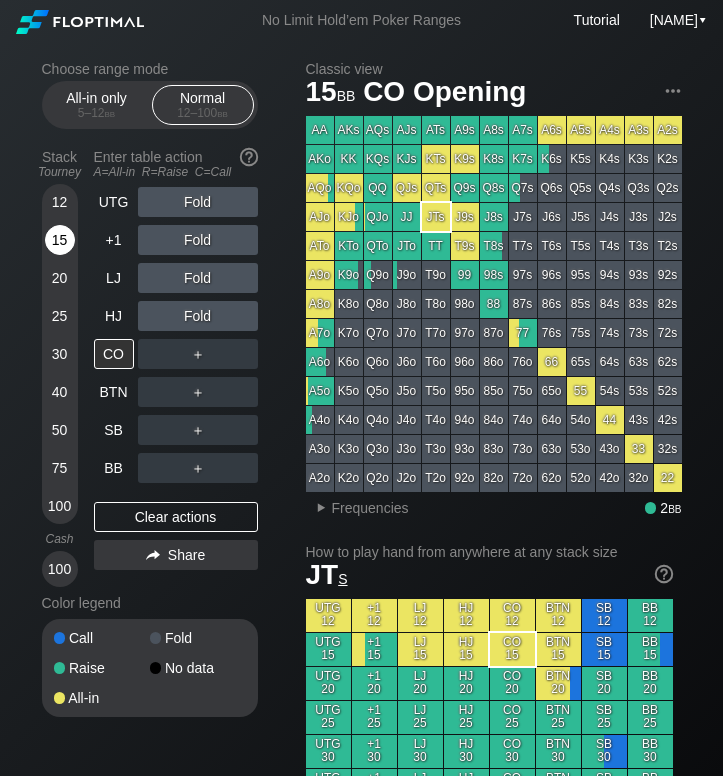 click on "15" at bounding box center [60, 240] 